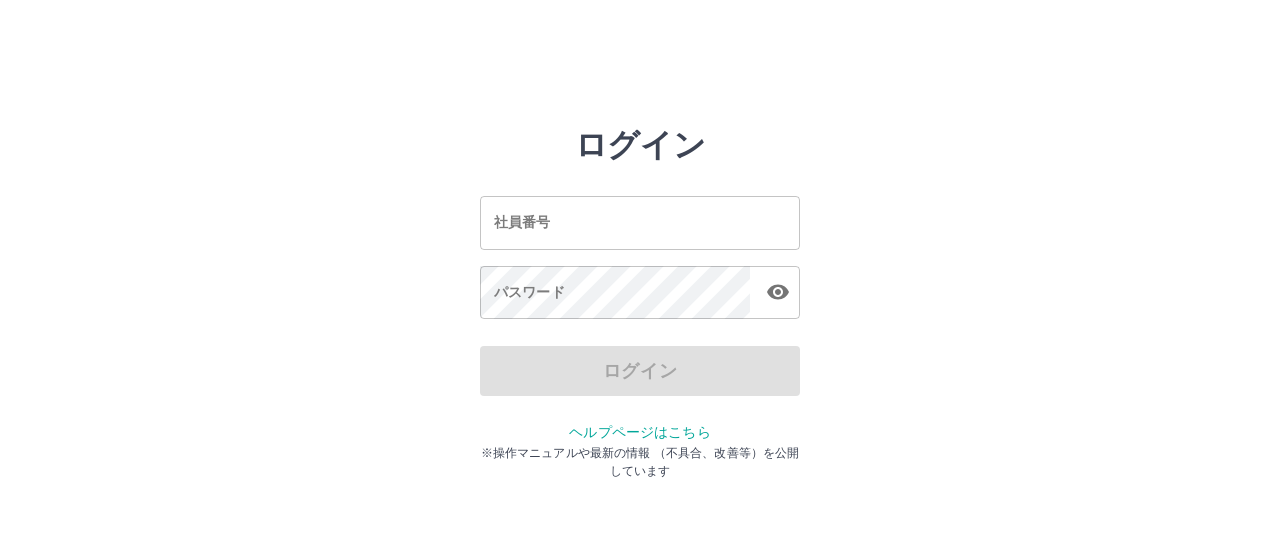 scroll, scrollTop: 0, scrollLeft: 0, axis: both 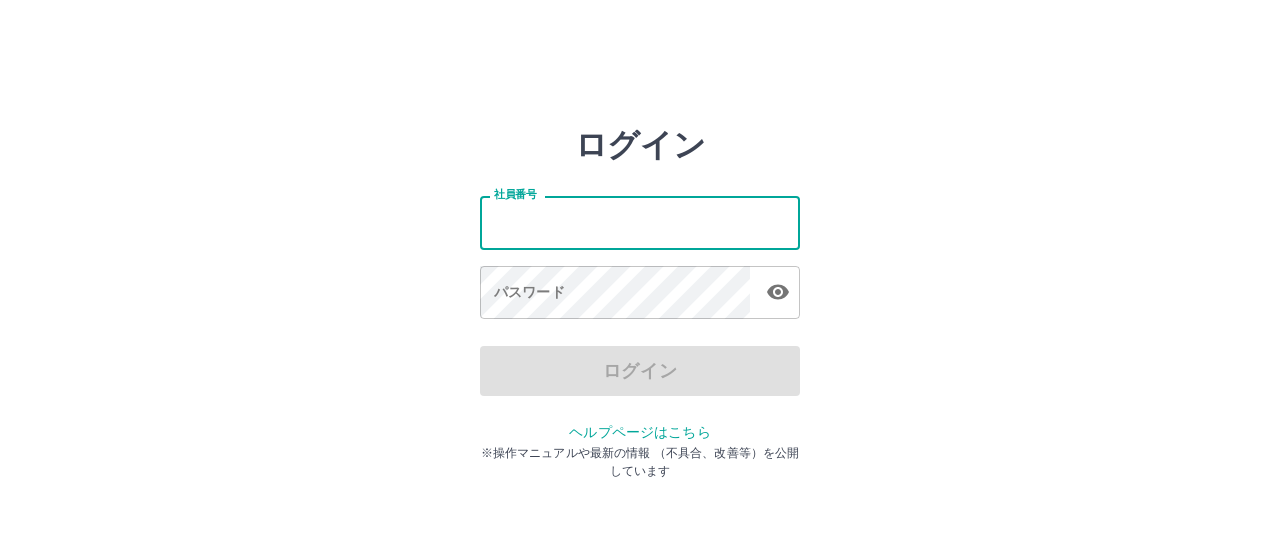 type on "*******" 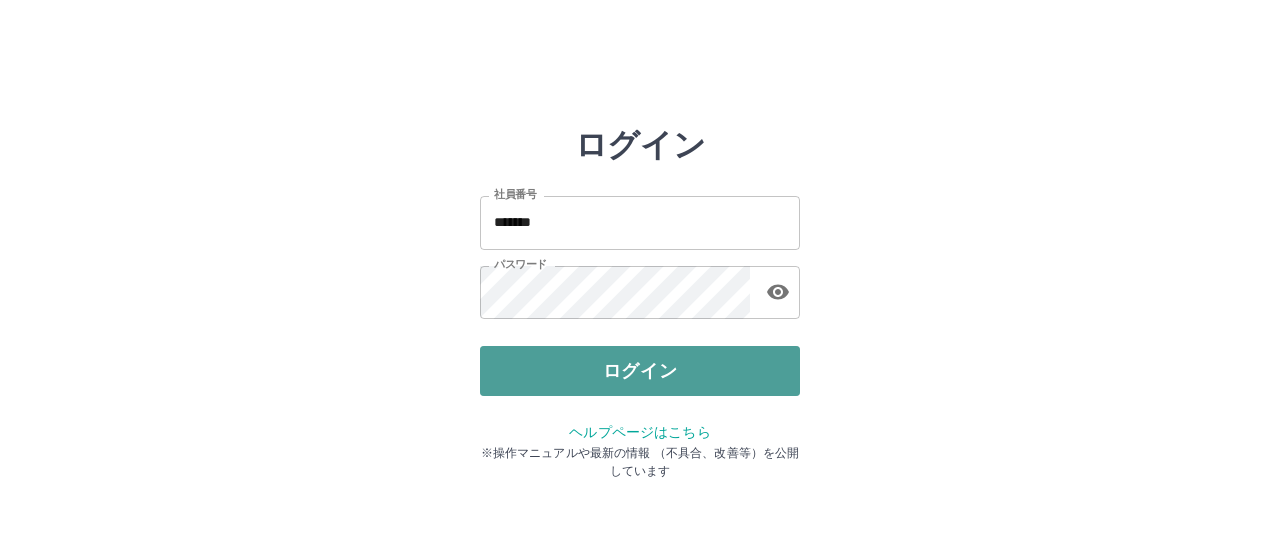 click on "ログイン" at bounding box center (640, 371) 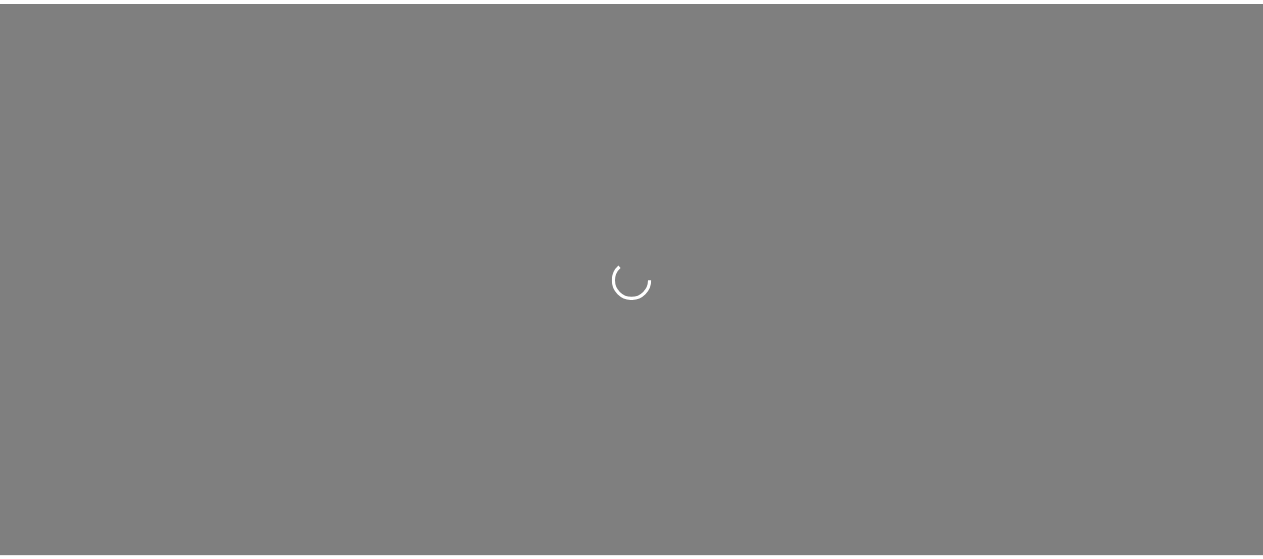 scroll, scrollTop: 0, scrollLeft: 0, axis: both 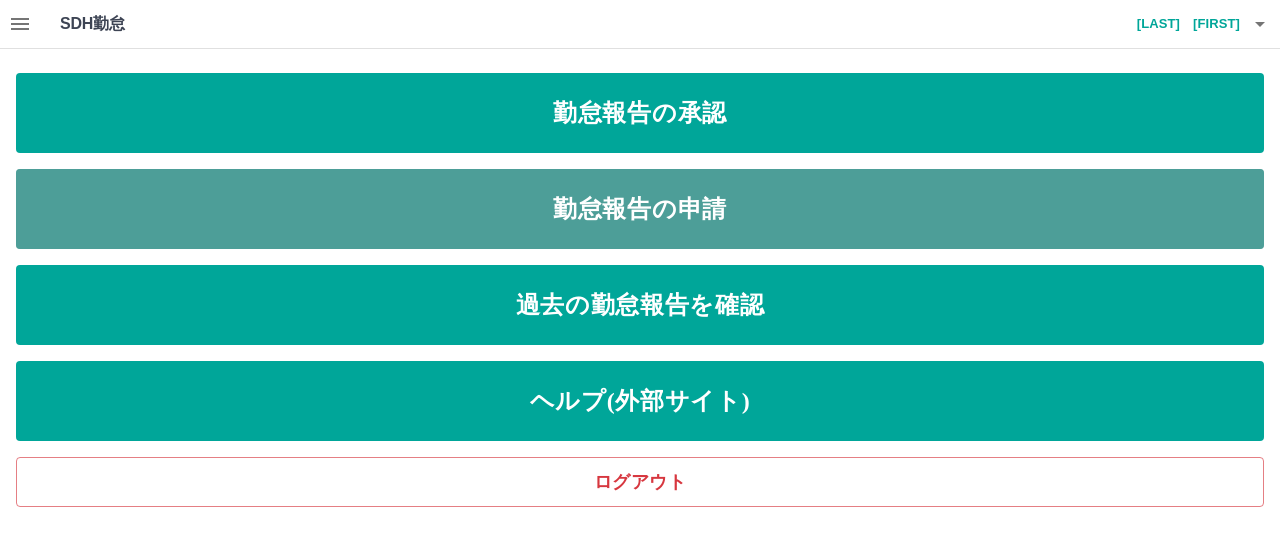 click on "勤怠報告の申請" at bounding box center (640, 209) 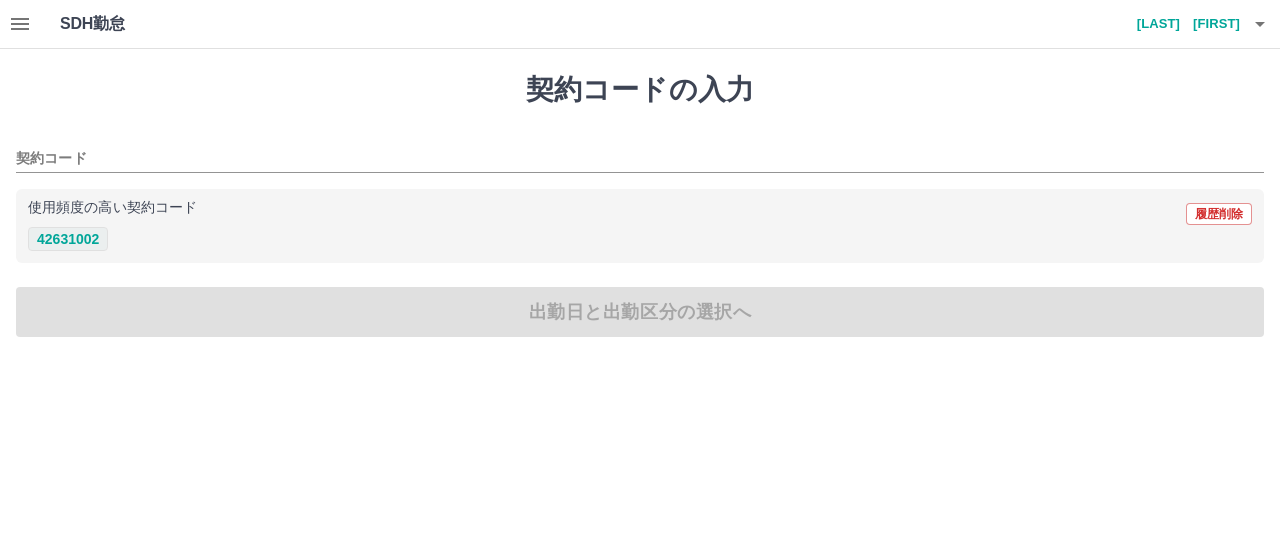 click on "42631002" at bounding box center (68, 239) 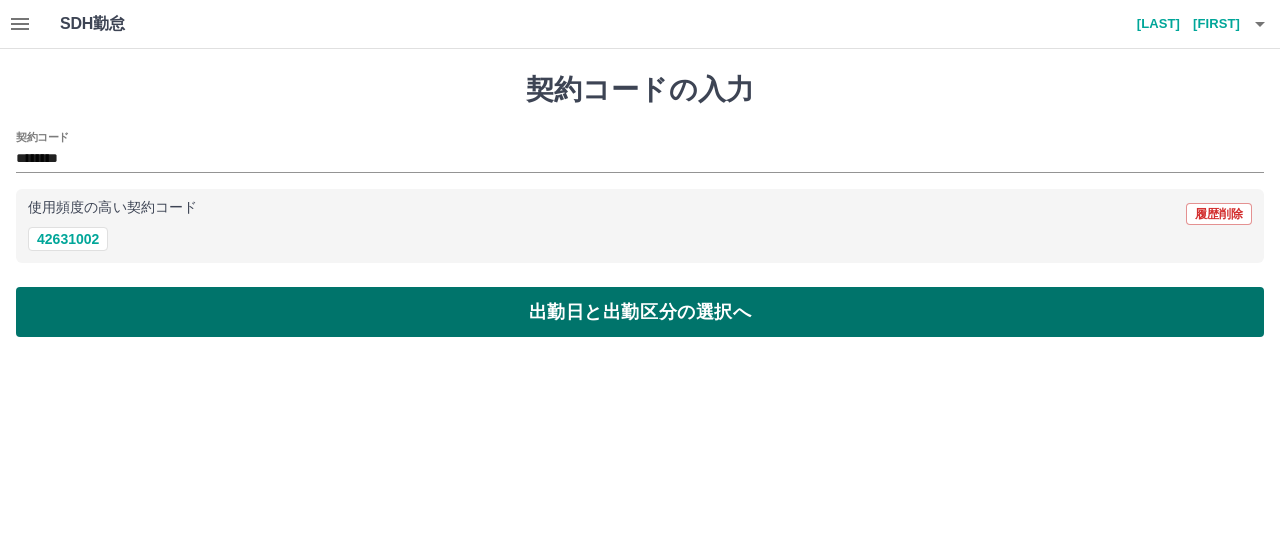 click on "出勤日と出勤区分の選択へ" at bounding box center (640, 312) 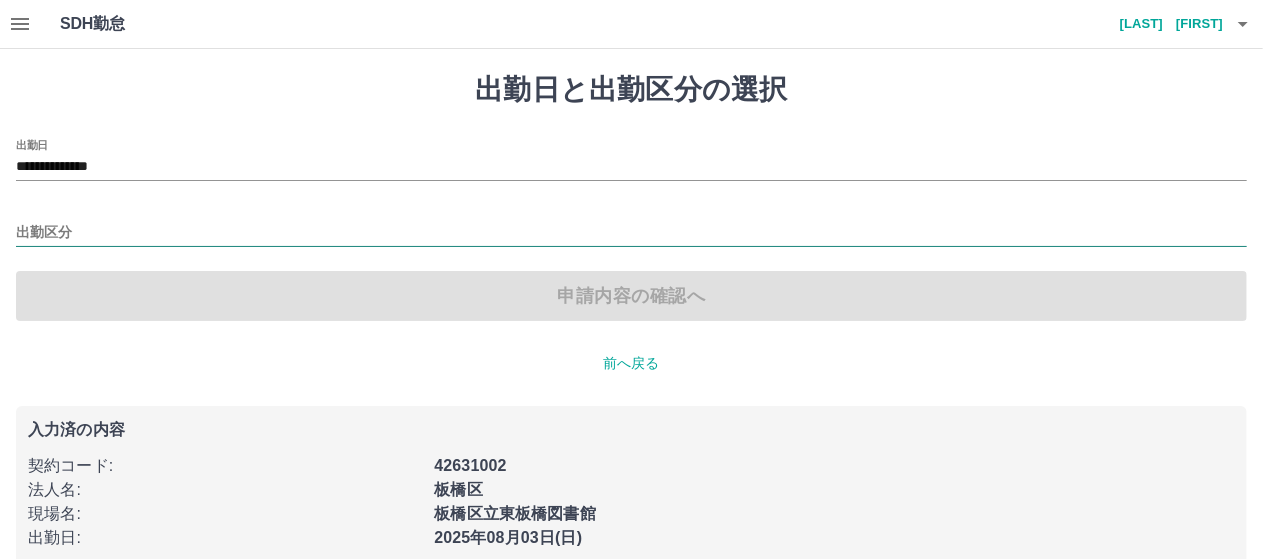 click on "出勤区分" at bounding box center (631, 233) 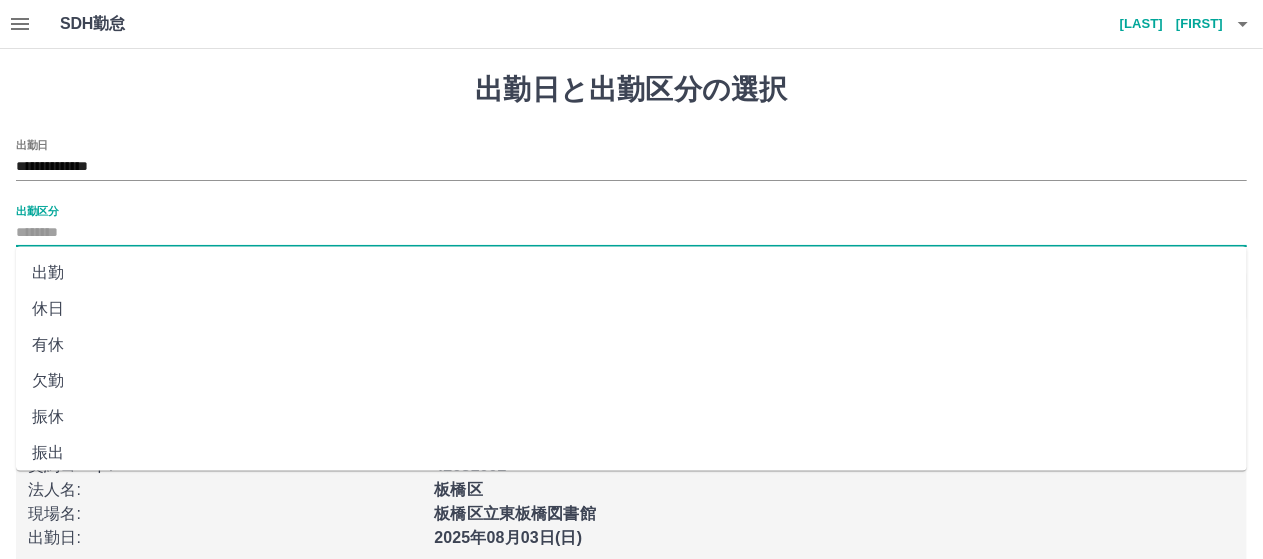 click on "出勤" at bounding box center (631, 273) 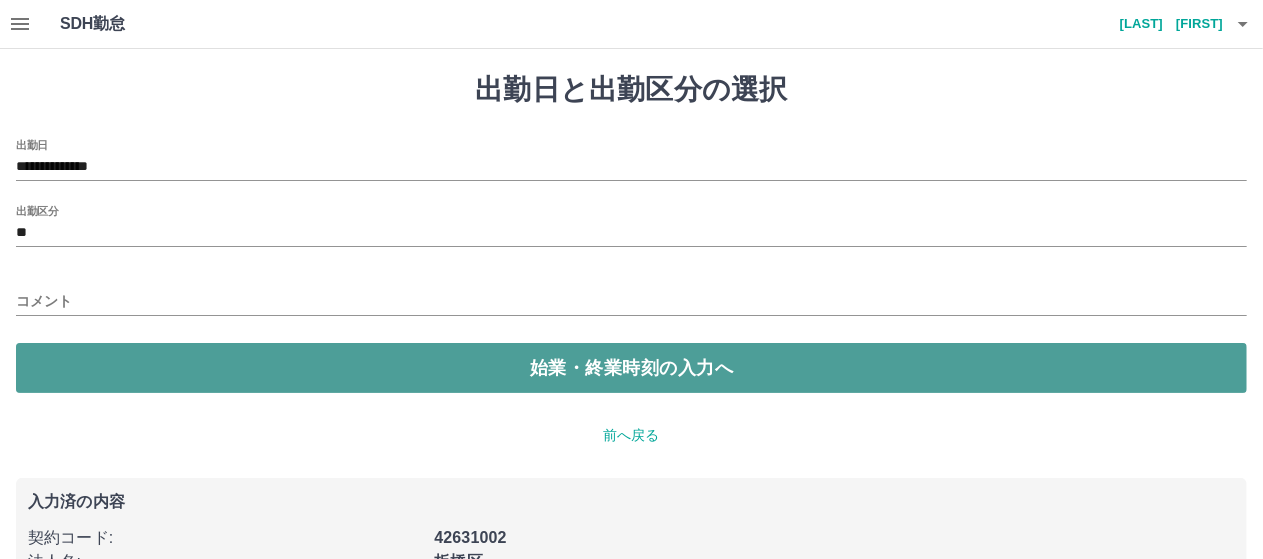 click on "始業・終業時刻の入力へ" at bounding box center (631, 368) 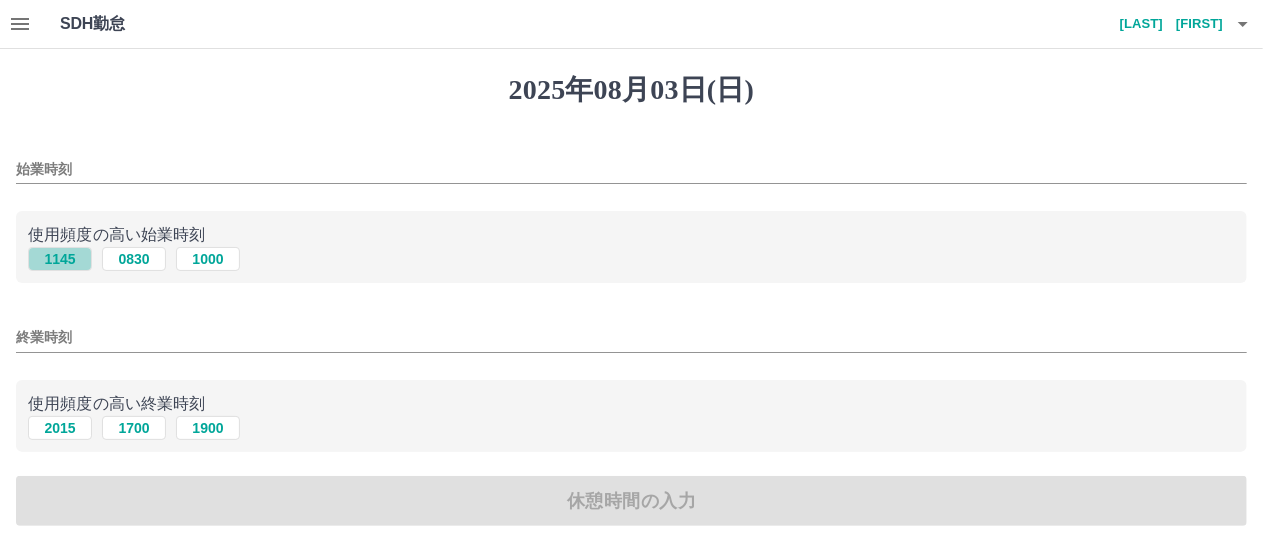 click on "1145" at bounding box center (60, 259) 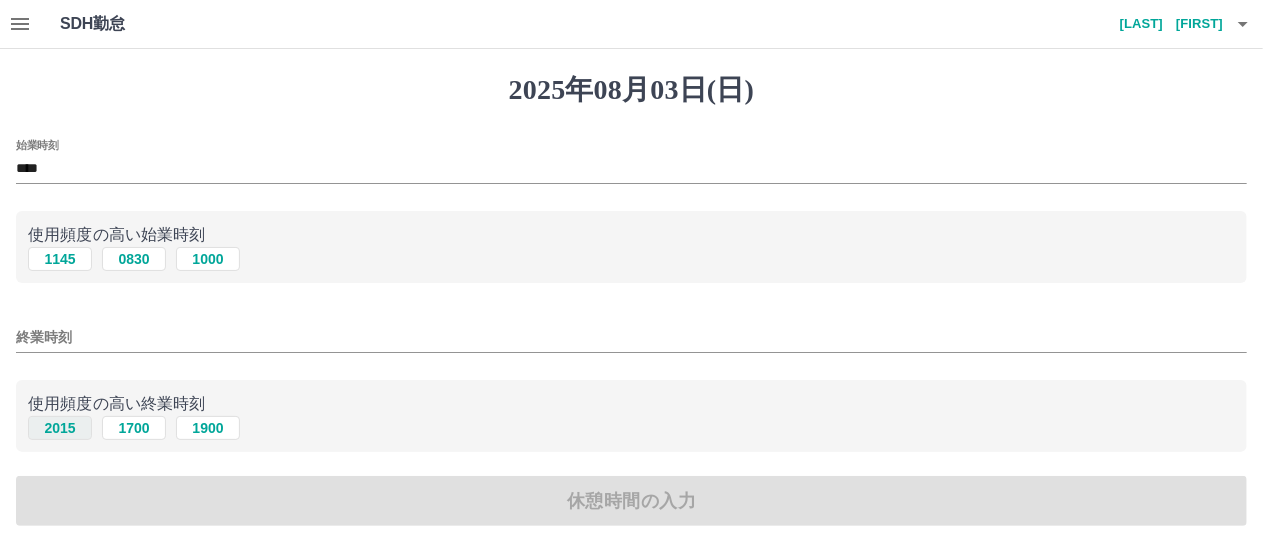 click on "2015" at bounding box center [60, 428] 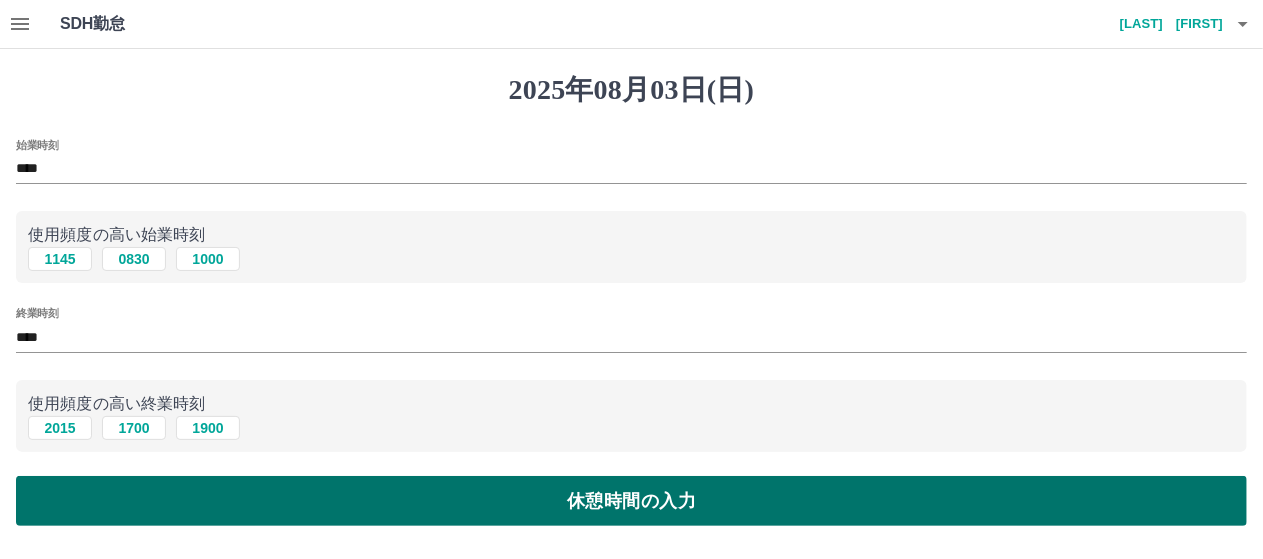 click on "休憩時間の入力" at bounding box center (631, 501) 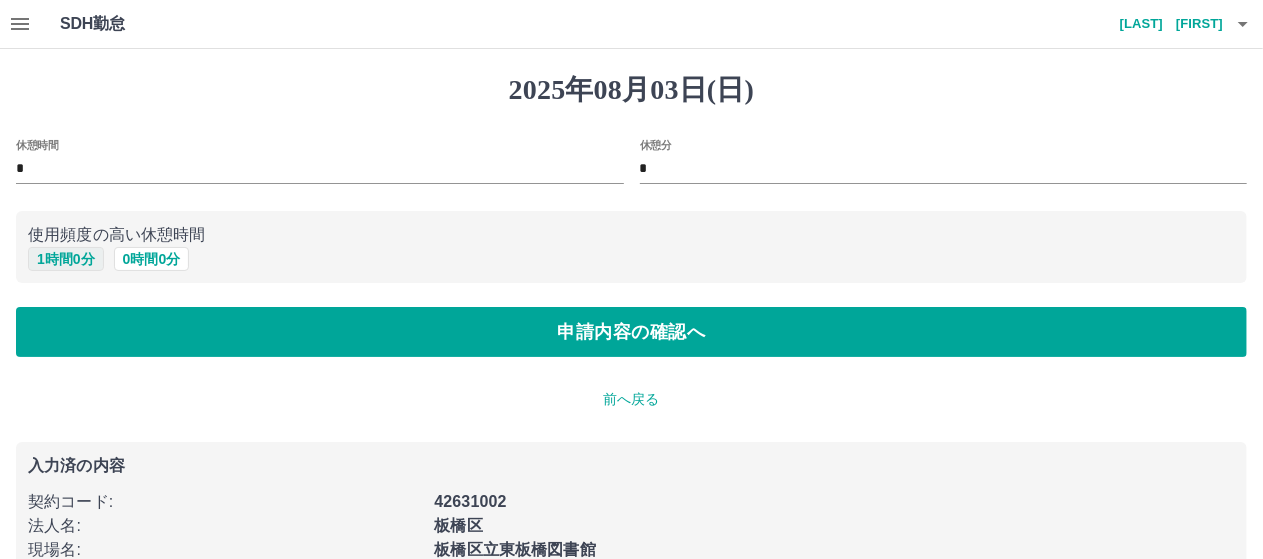 click on "1 時間 0 分" at bounding box center (66, 259) 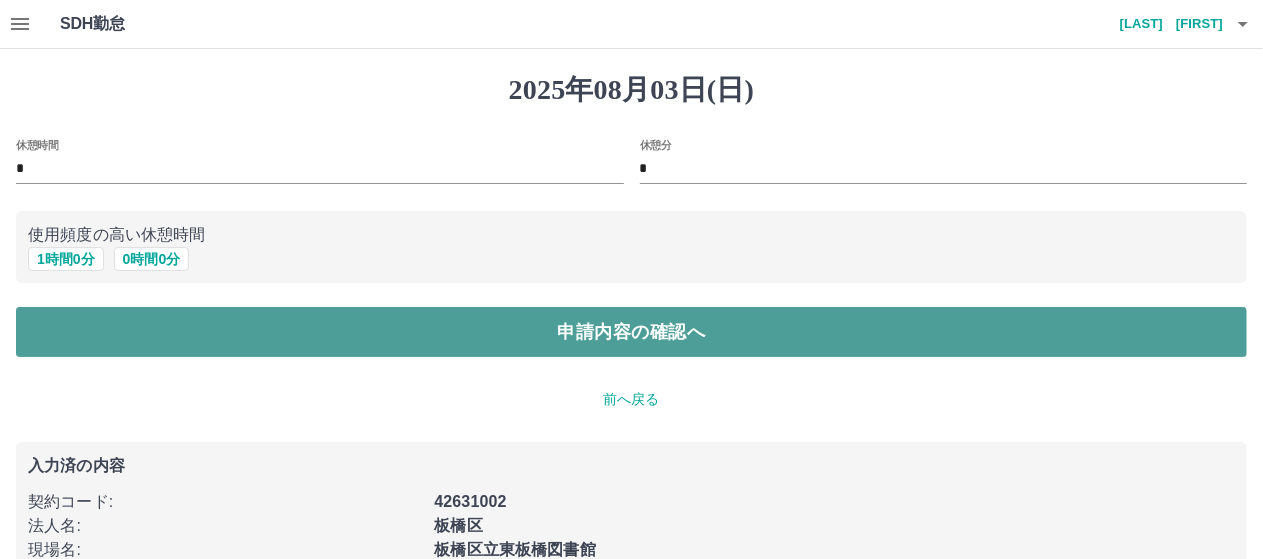 click on "申請内容の確認へ" at bounding box center [631, 332] 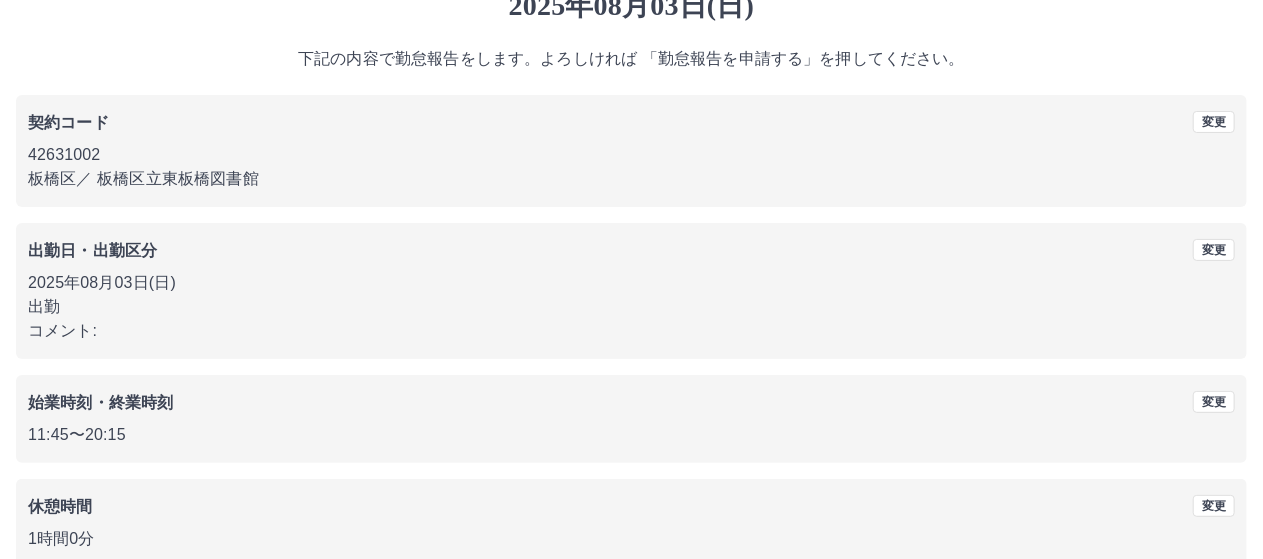 scroll, scrollTop: 188, scrollLeft: 0, axis: vertical 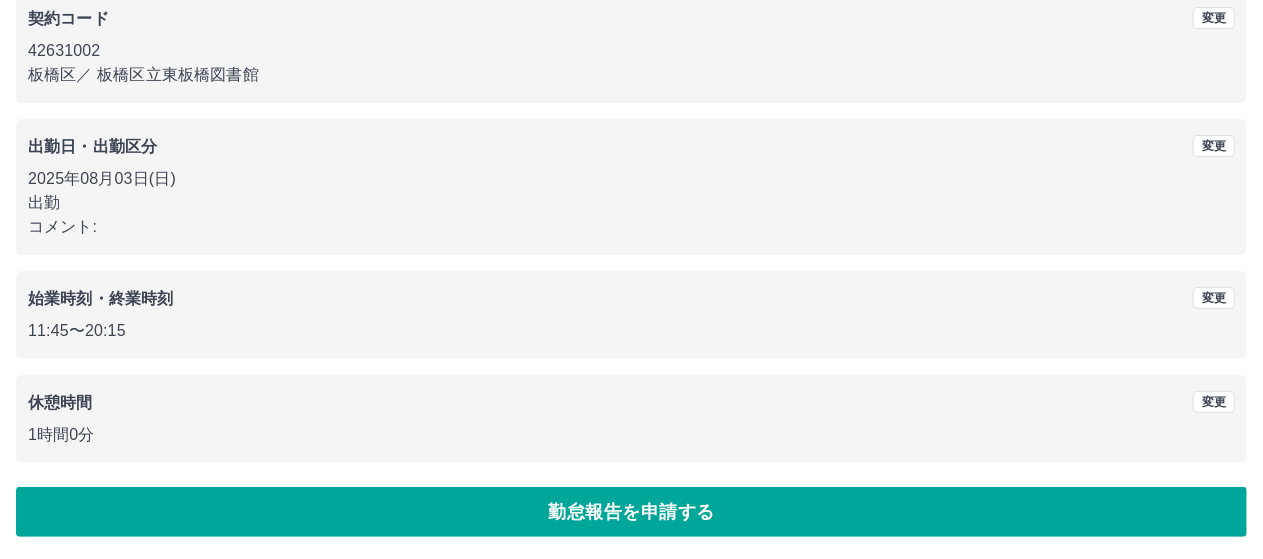click on "勤怠報告を申請する" at bounding box center [631, 512] 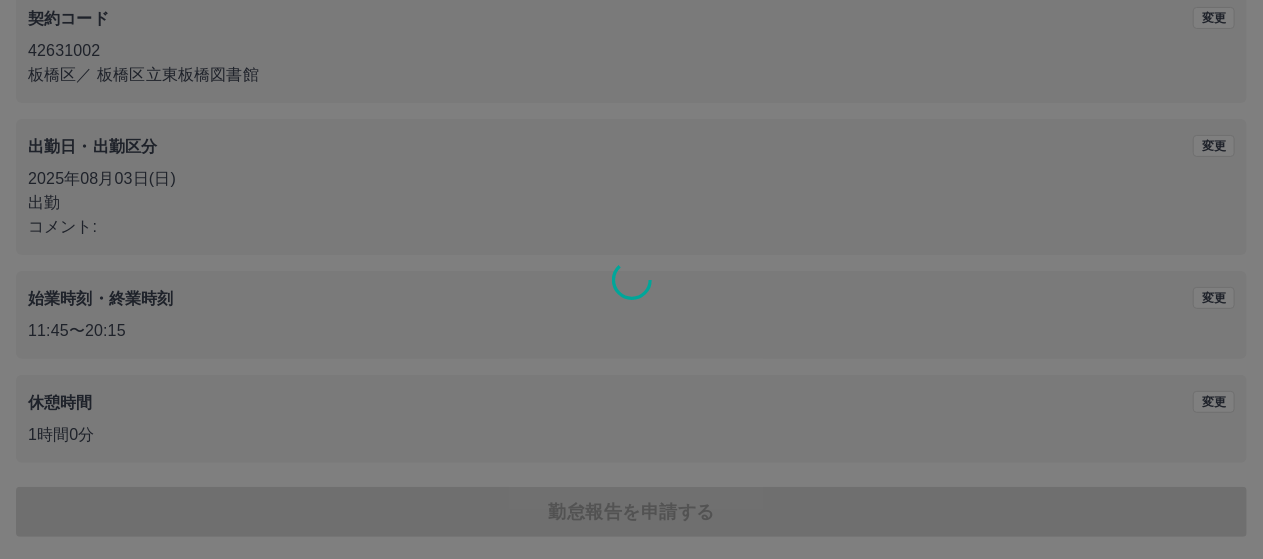 scroll, scrollTop: 0, scrollLeft: 0, axis: both 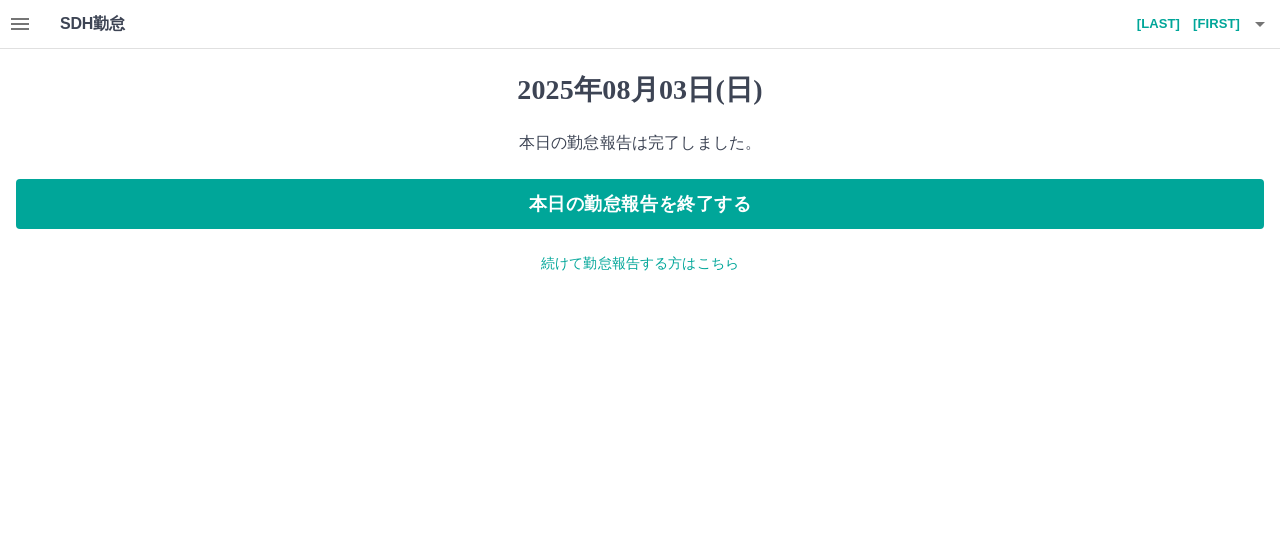 click 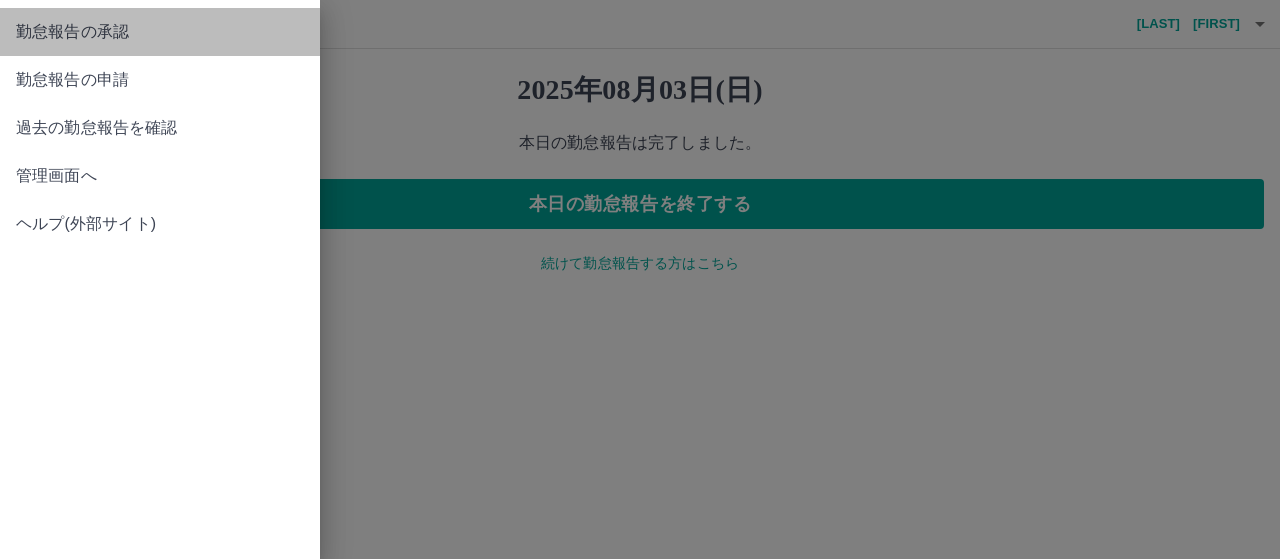 click on "勤怠報告の承認" at bounding box center [160, 32] 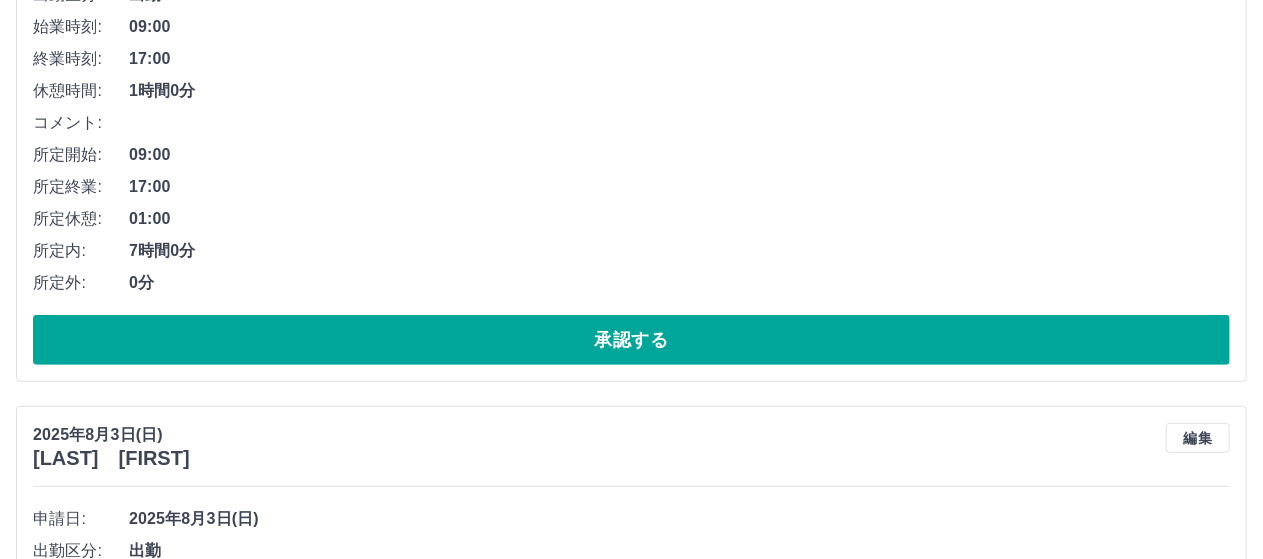 scroll, scrollTop: 400, scrollLeft: 0, axis: vertical 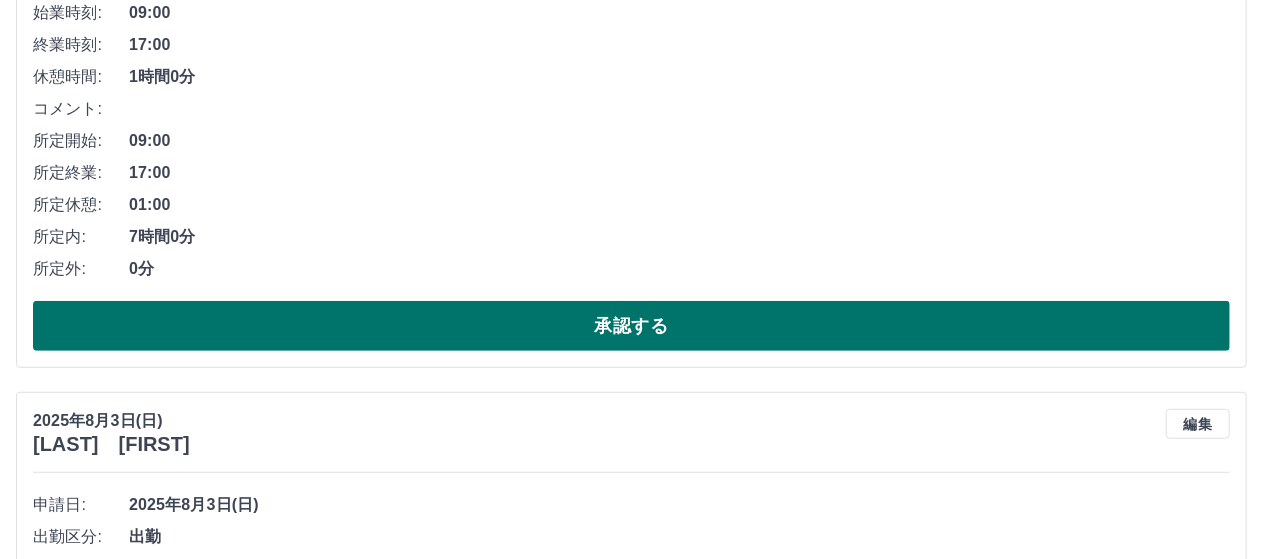 click on "承認する" at bounding box center (631, 326) 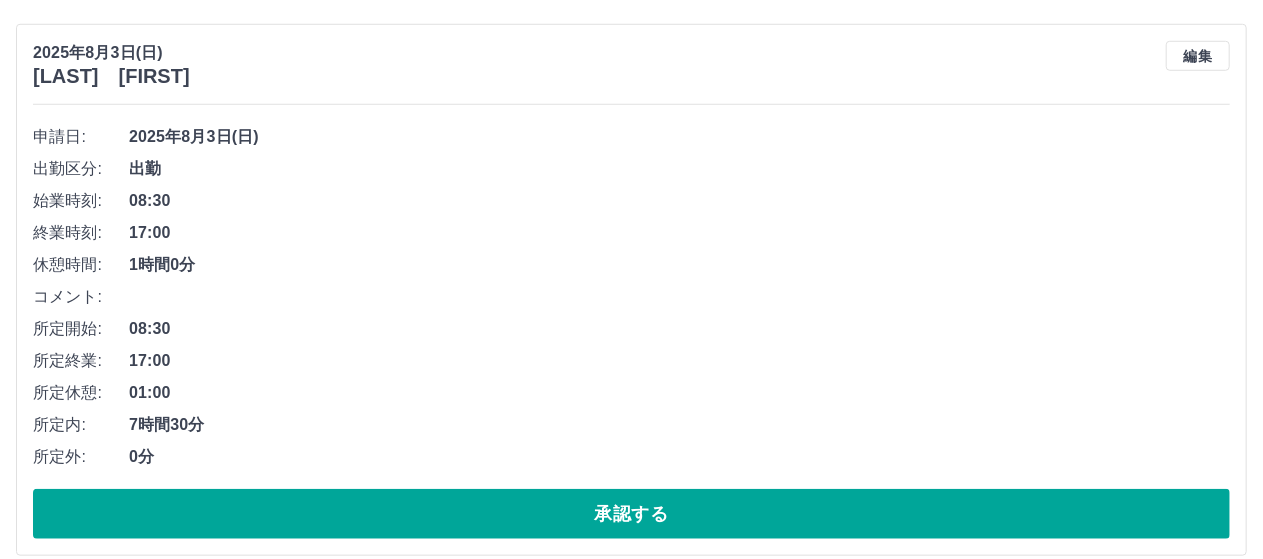 scroll, scrollTop: 800, scrollLeft: 0, axis: vertical 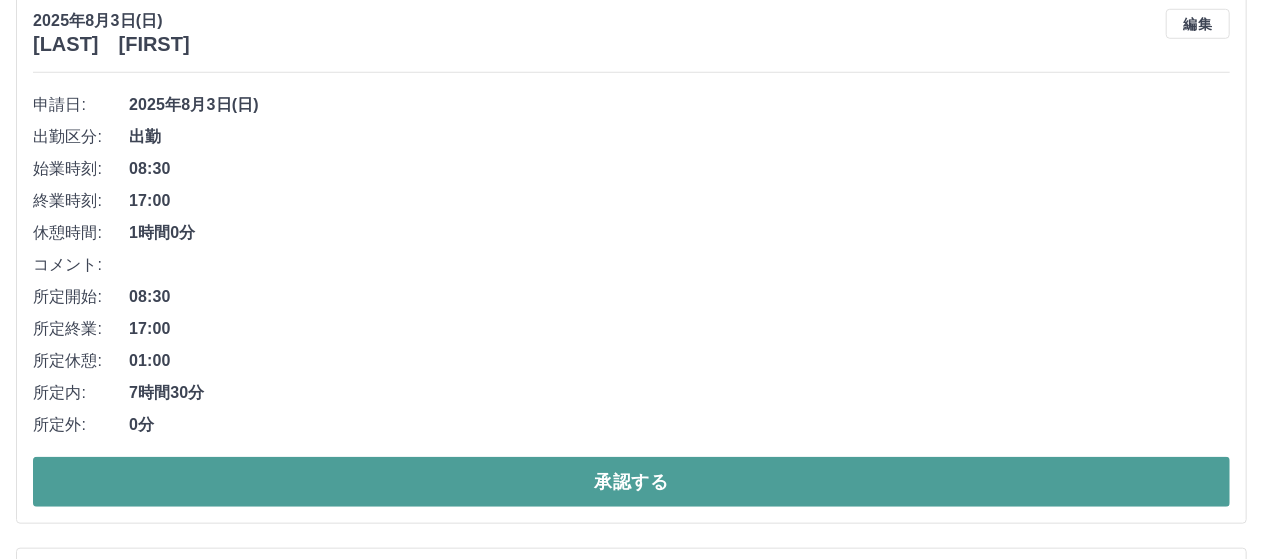 click on "承認する" at bounding box center (631, 482) 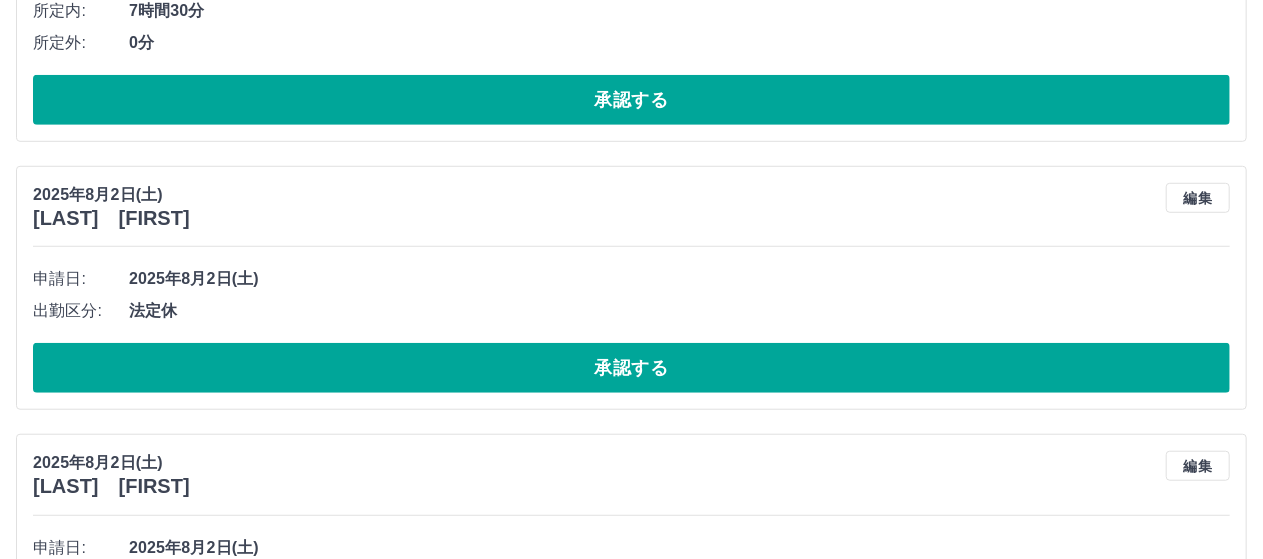 scroll, scrollTop: 644, scrollLeft: 0, axis: vertical 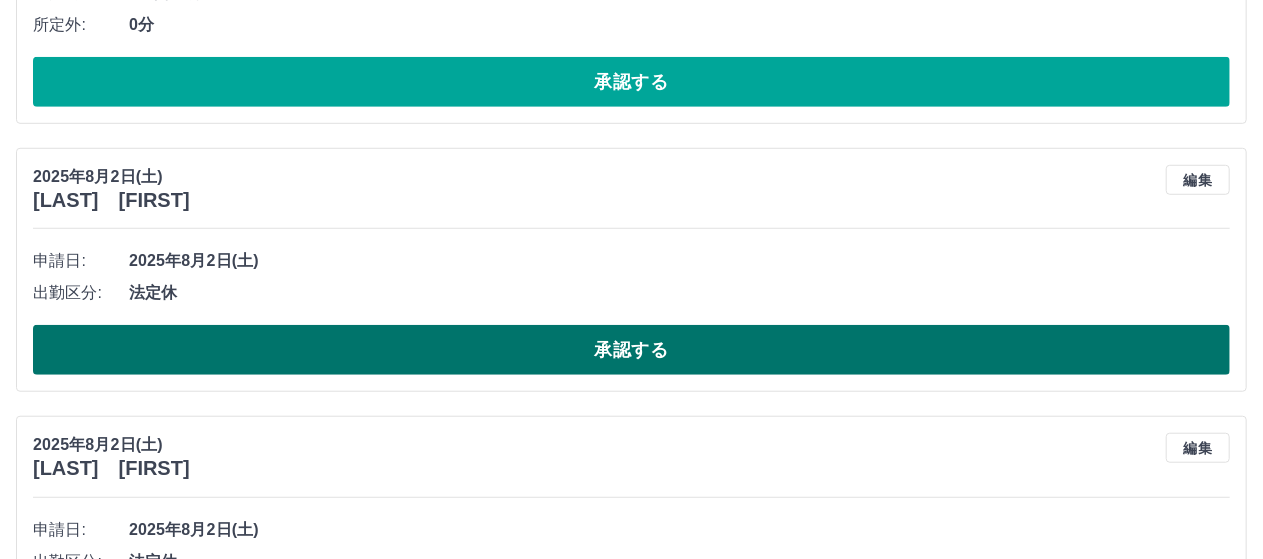 click on "承認する" at bounding box center (631, 350) 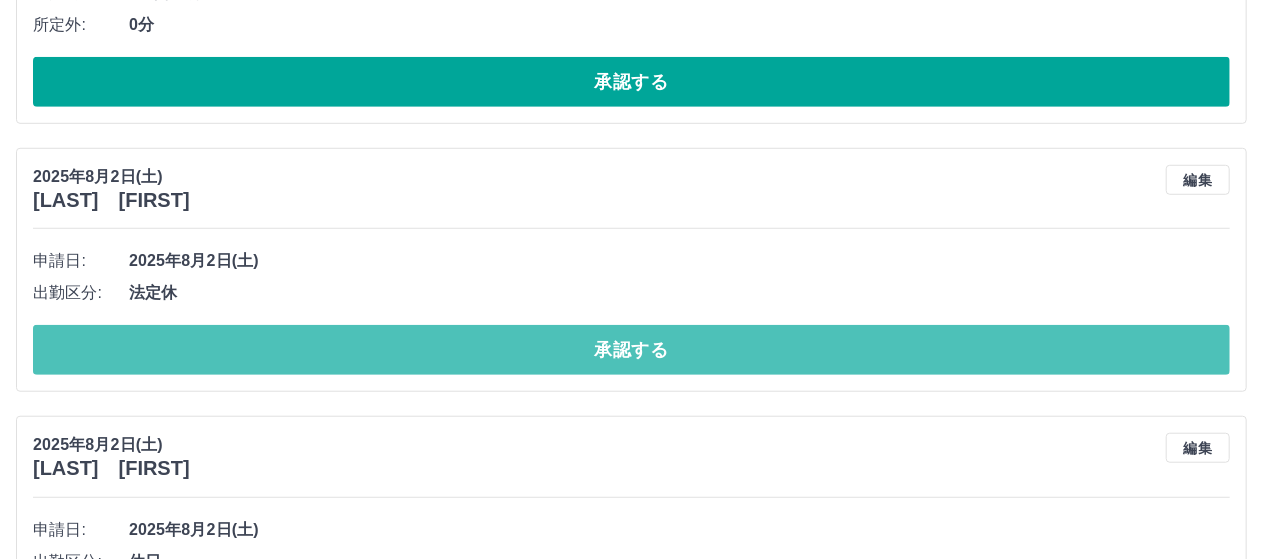 click on "承認する" at bounding box center [631, 350] 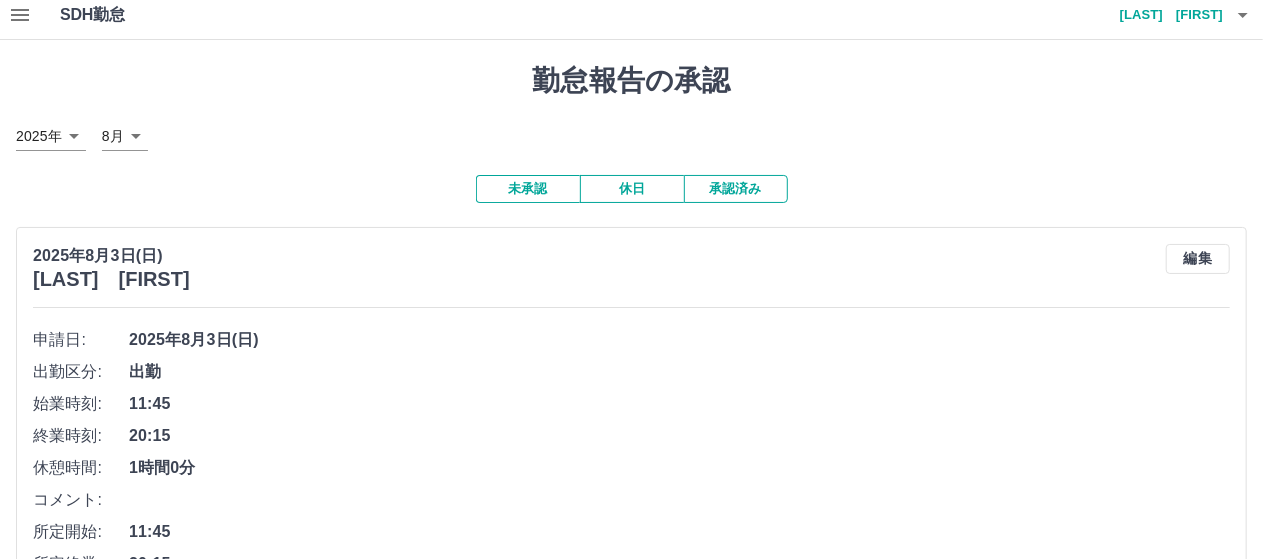 scroll, scrollTop: 0, scrollLeft: 0, axis: both 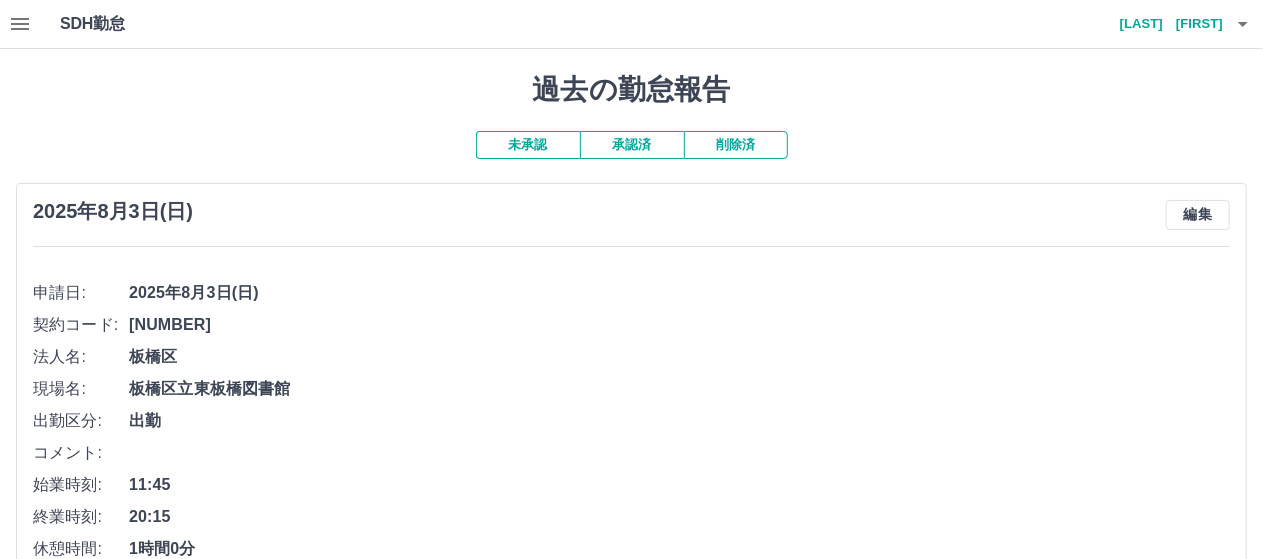click 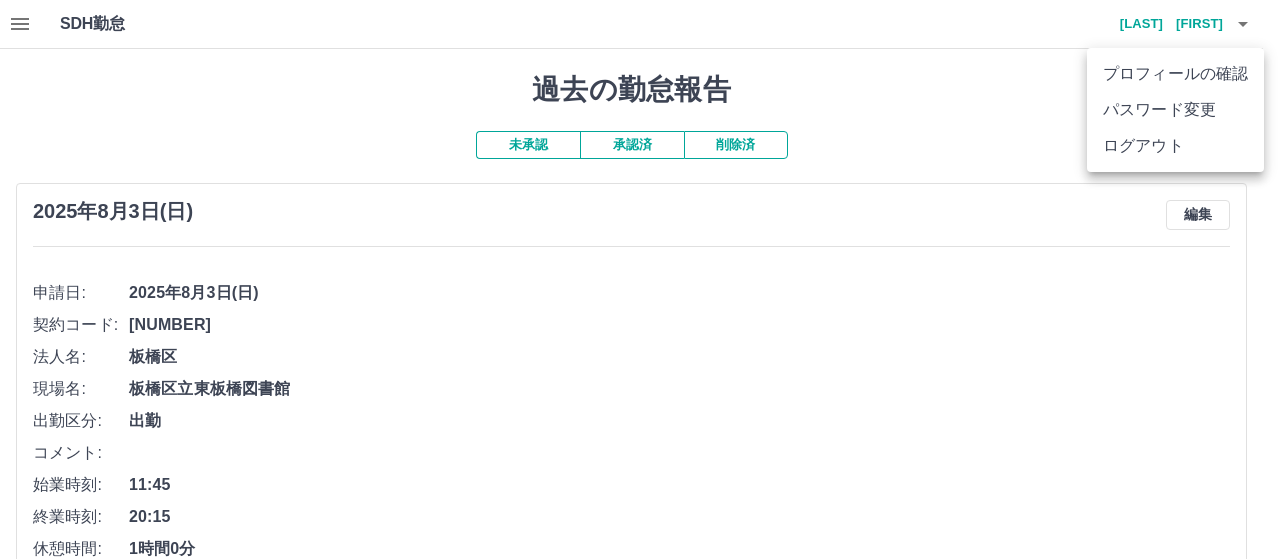 click on "ログアウト" at bounding box center [1175, 146] 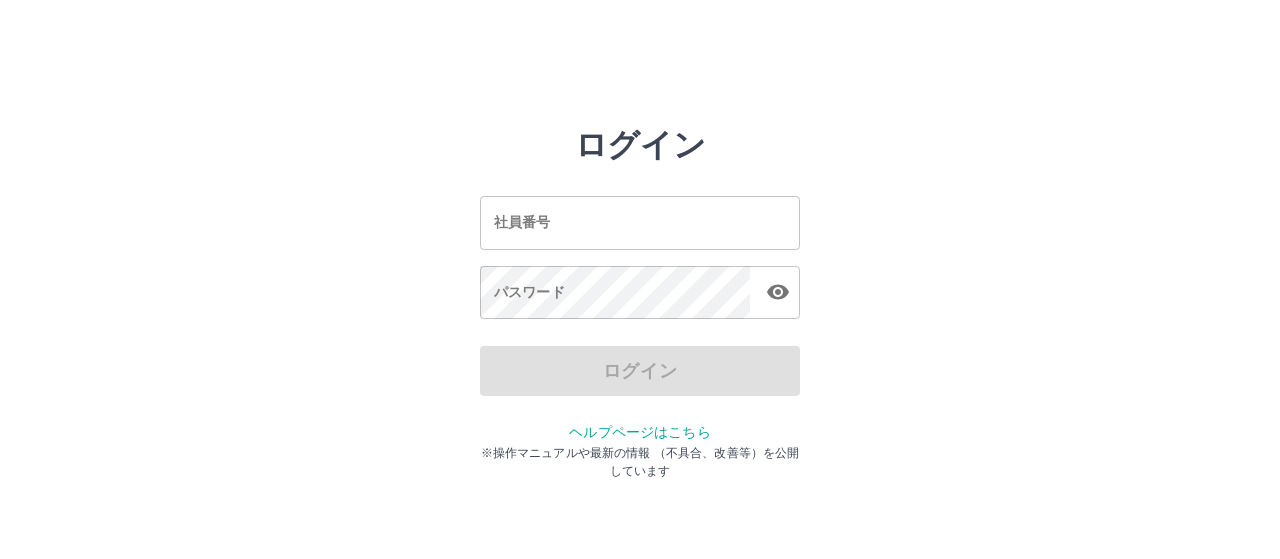 scroll, scrollTop: 0, scrollLeft: 0, axis: both 